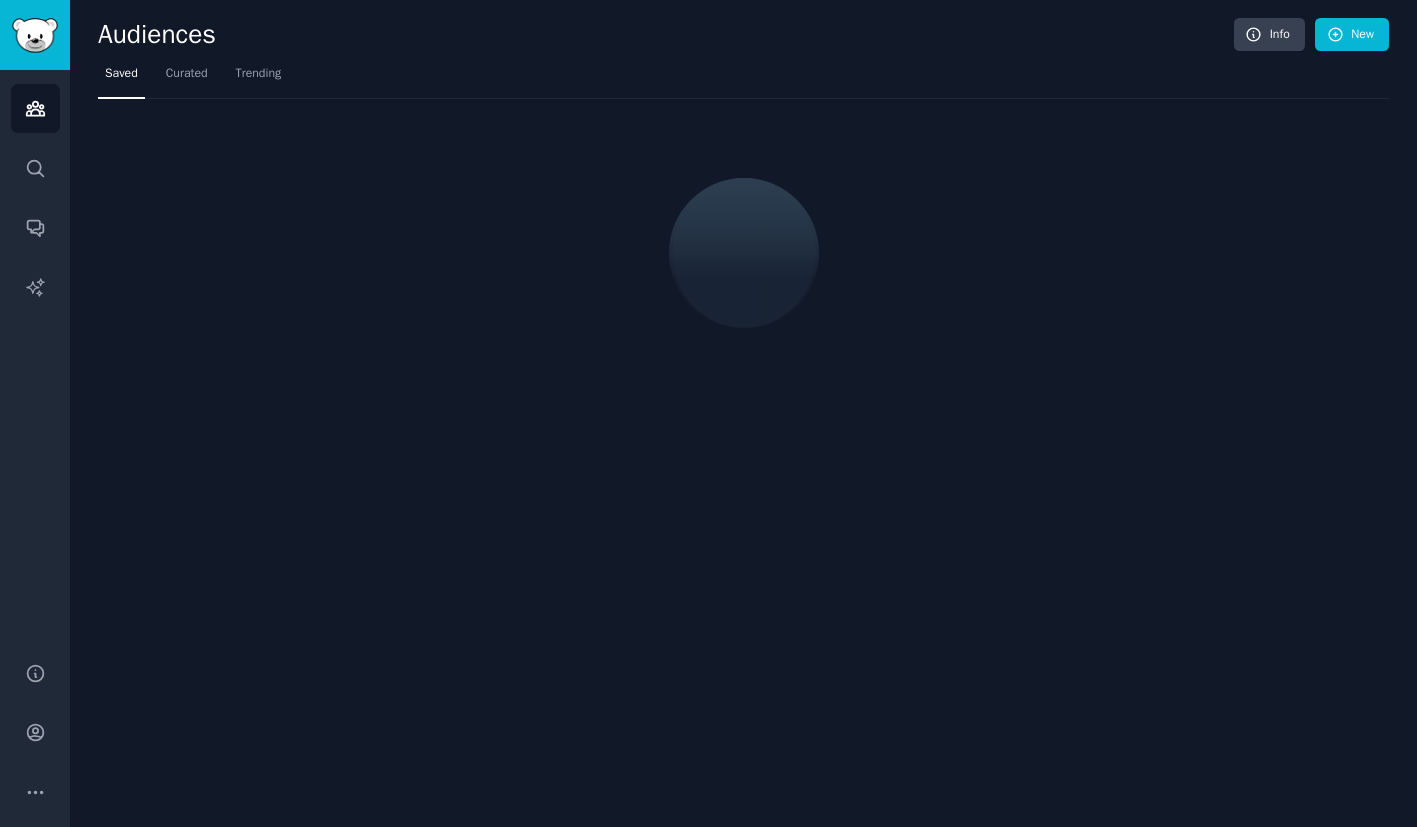 scroll, scrollTop: 0, scrollLeft: 0, axis: both 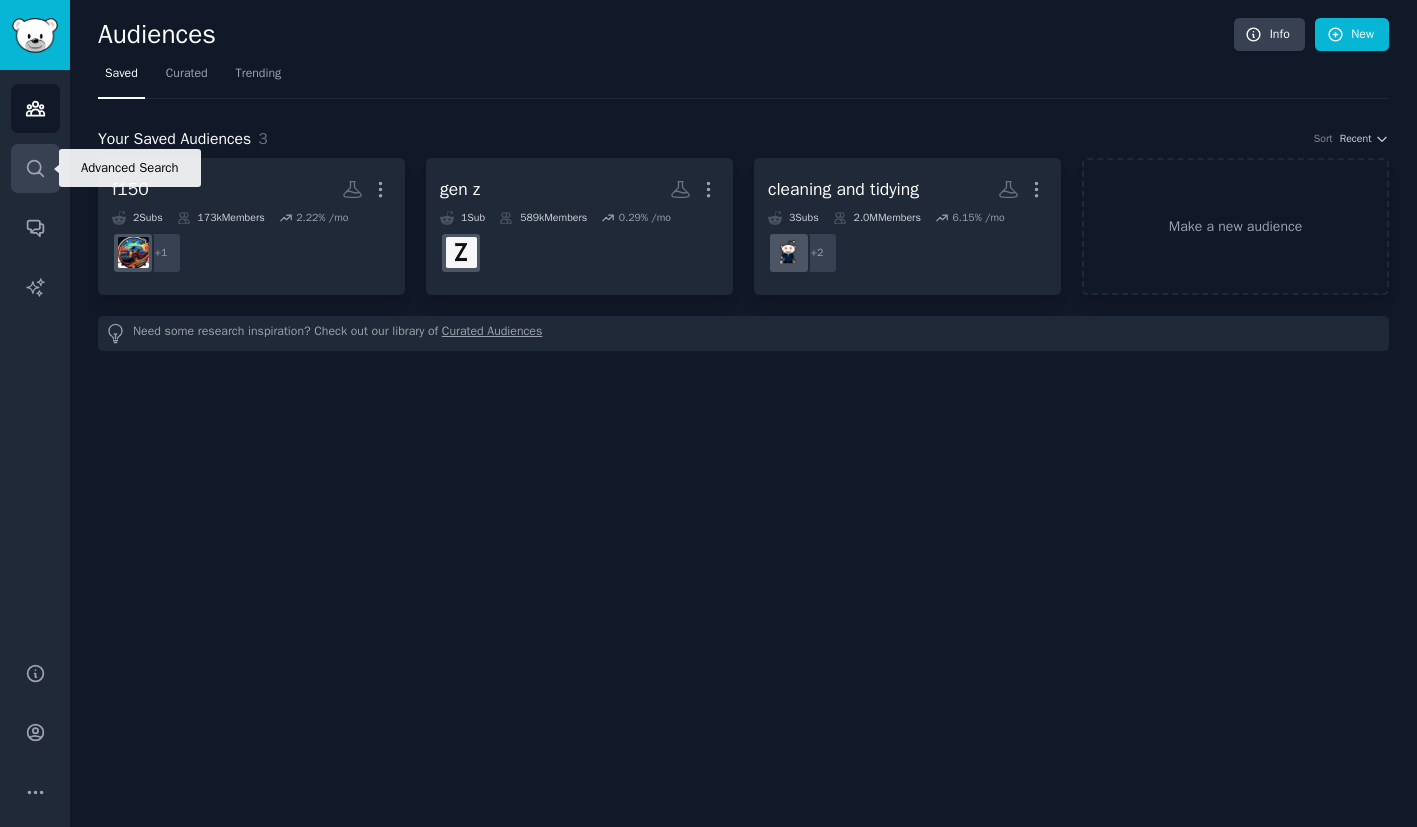 click 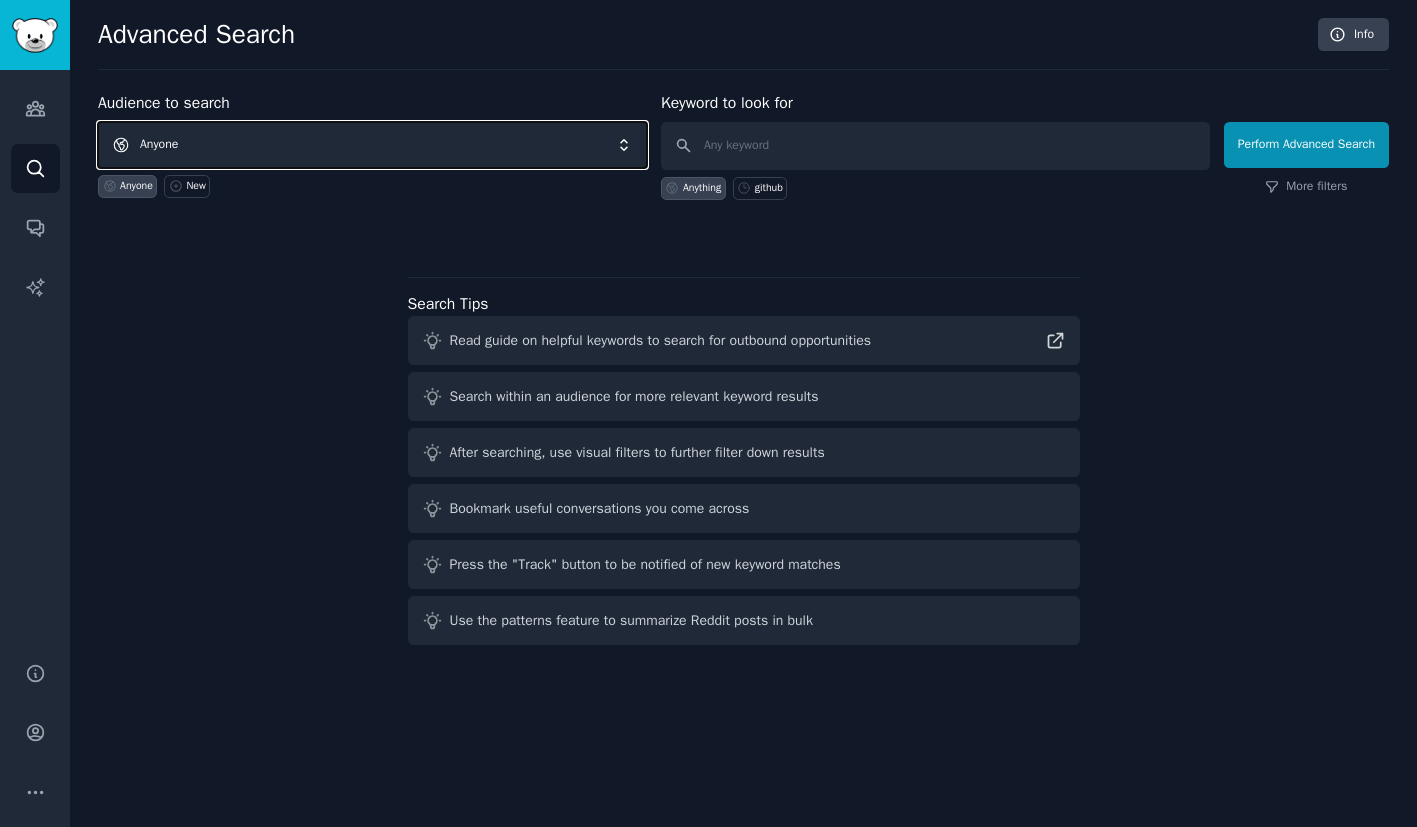 click on "Anyone" at bounding box center [372, 145] 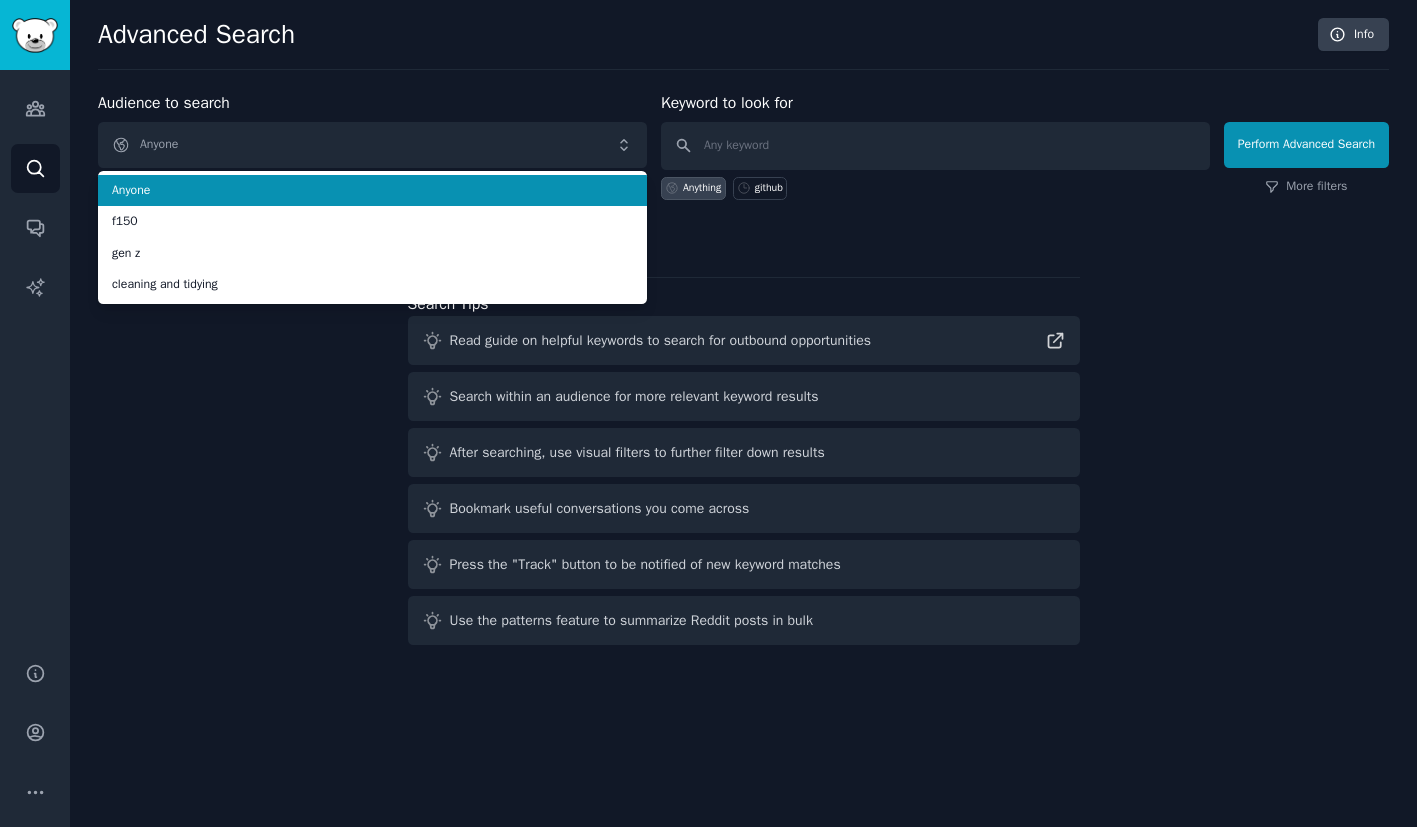 click on "Audience to search Anyone Anyone f150 gen z cleaning and tidying Anyone New Keyword to look for Anything github Perform Advanced Search More filters" at bounding box center (743, 145) 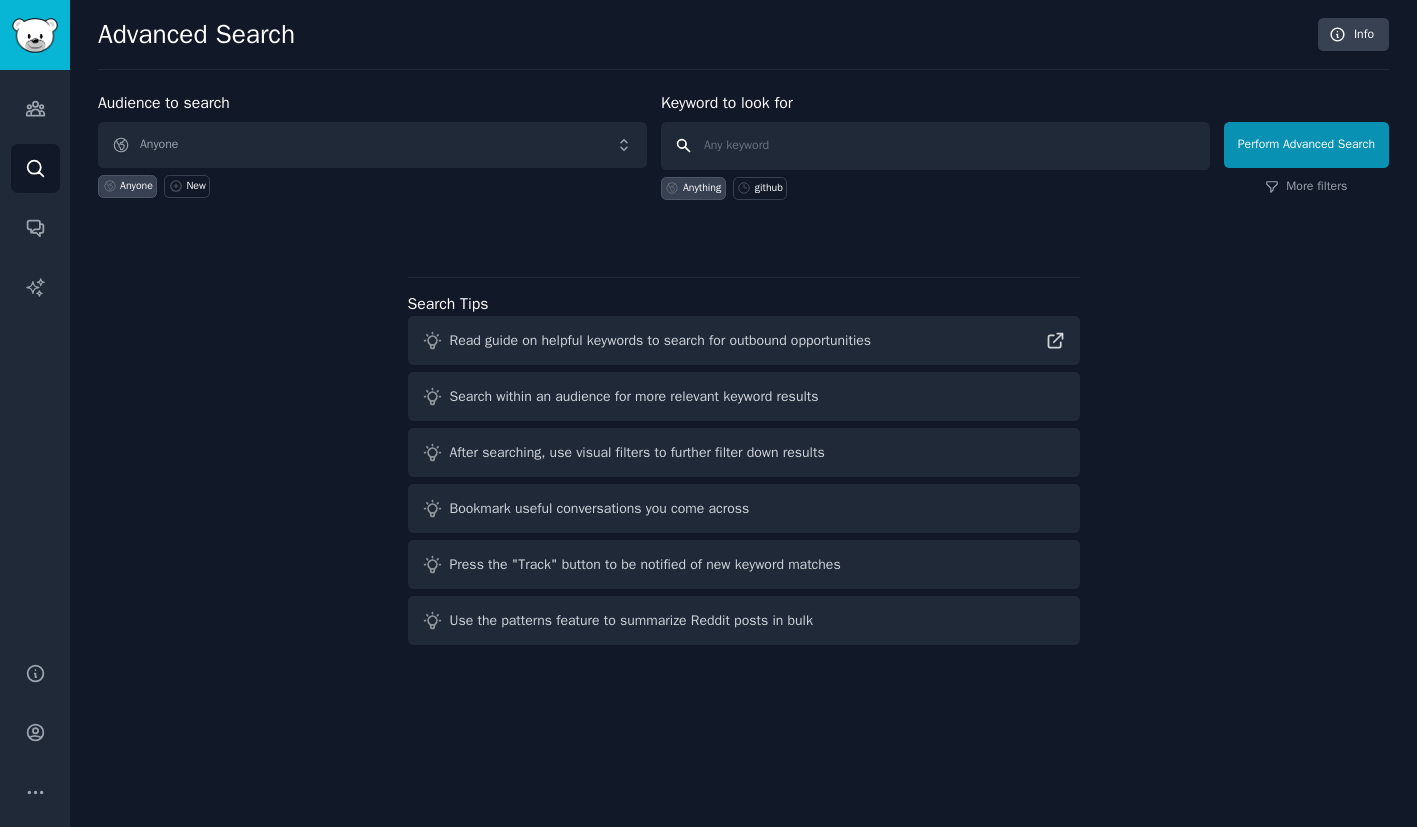 click at bounding box center [935, 146] 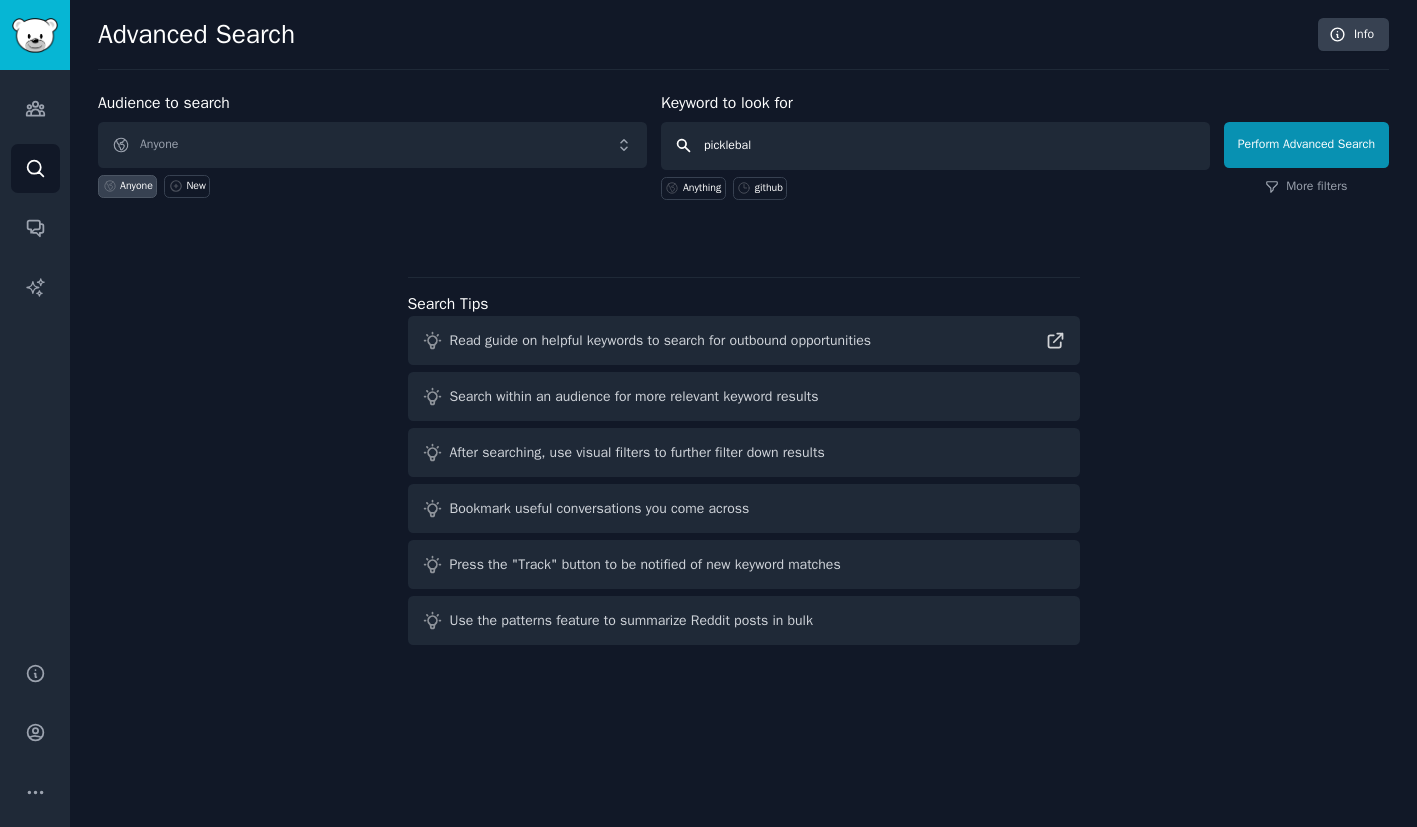 type on "pickleball" 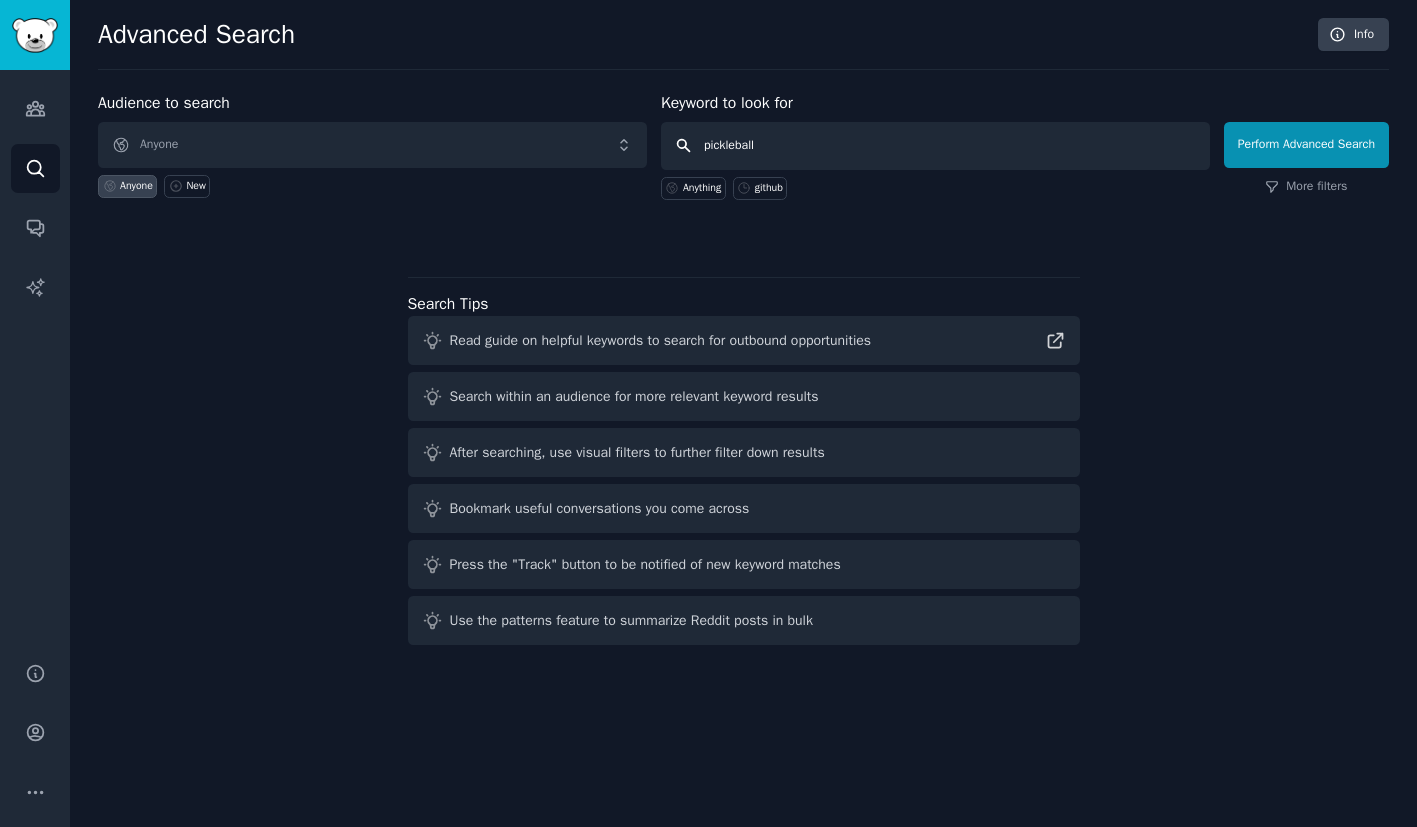 click on "Perform Advanced Search" at bounding box center [1306, 145] 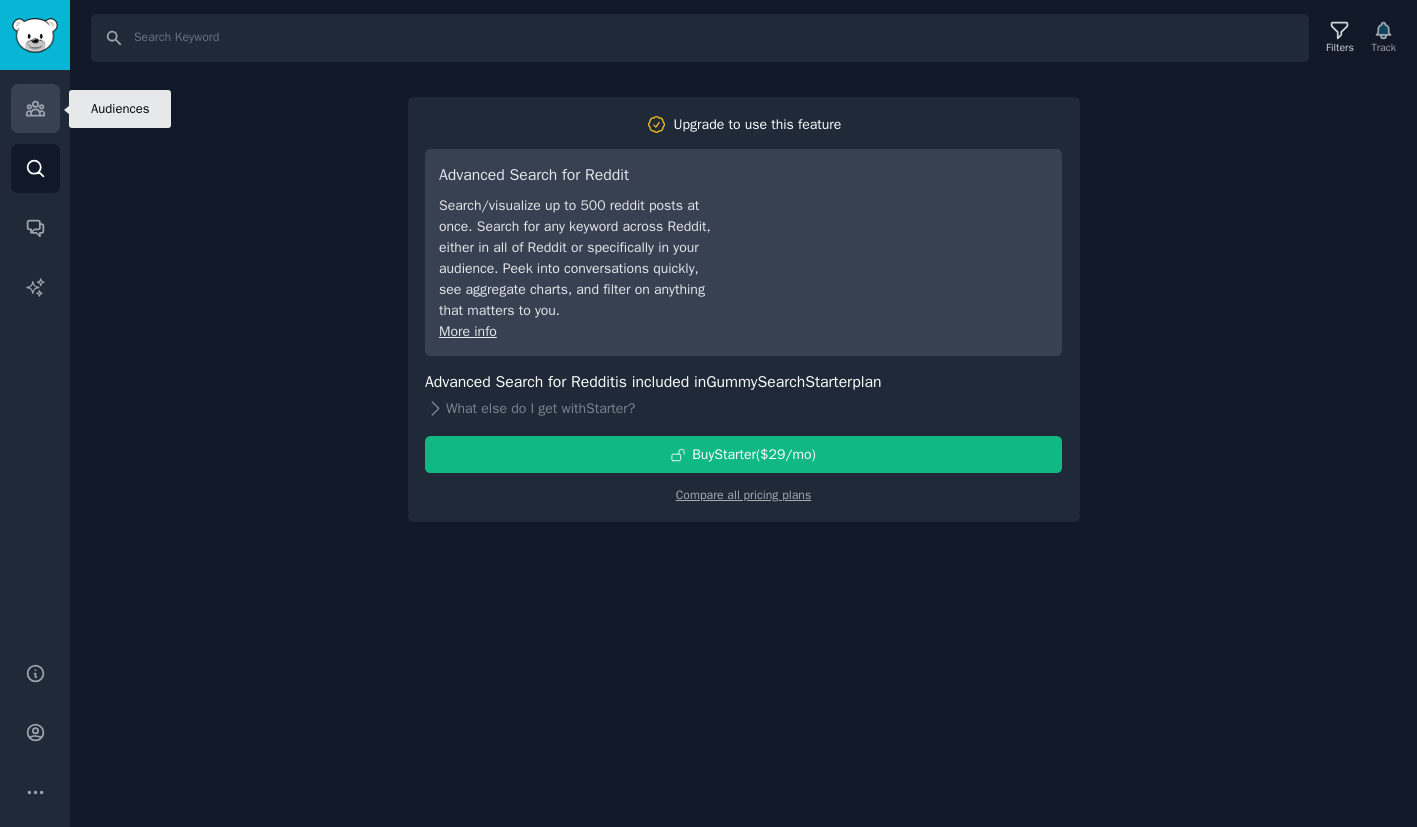 click 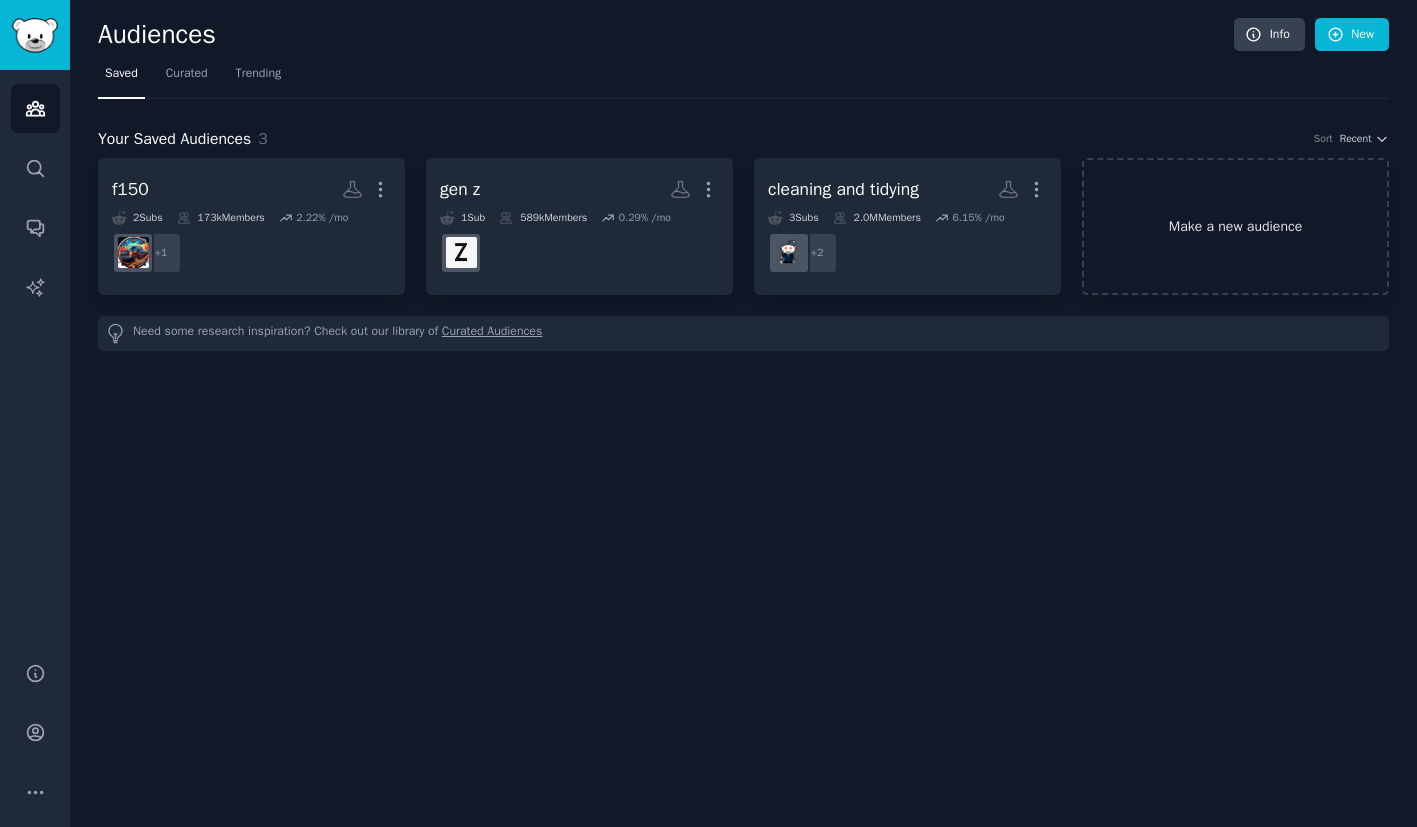 click on "Make a new audience" at bounding box center (1235, 226) 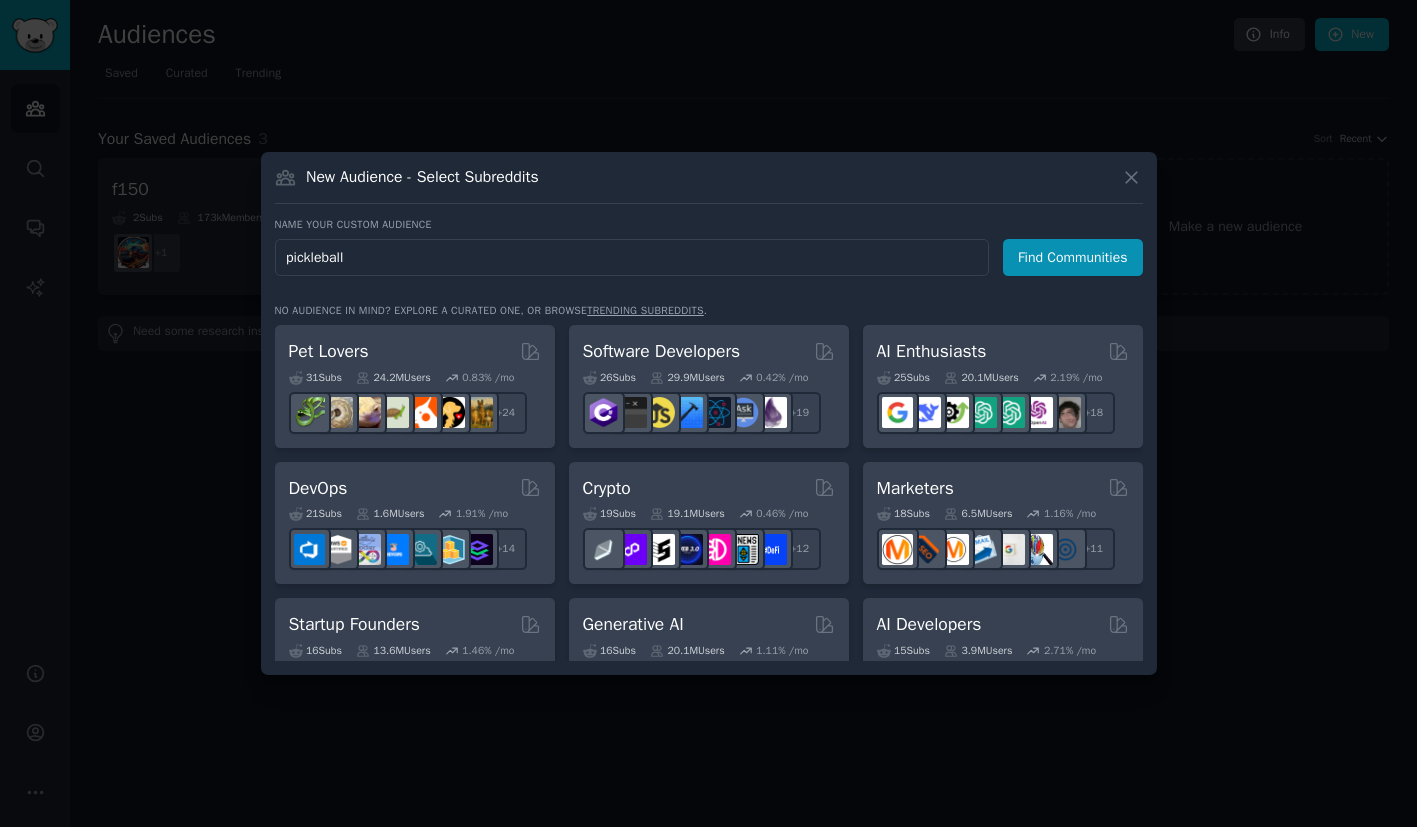 type on "pickleball" 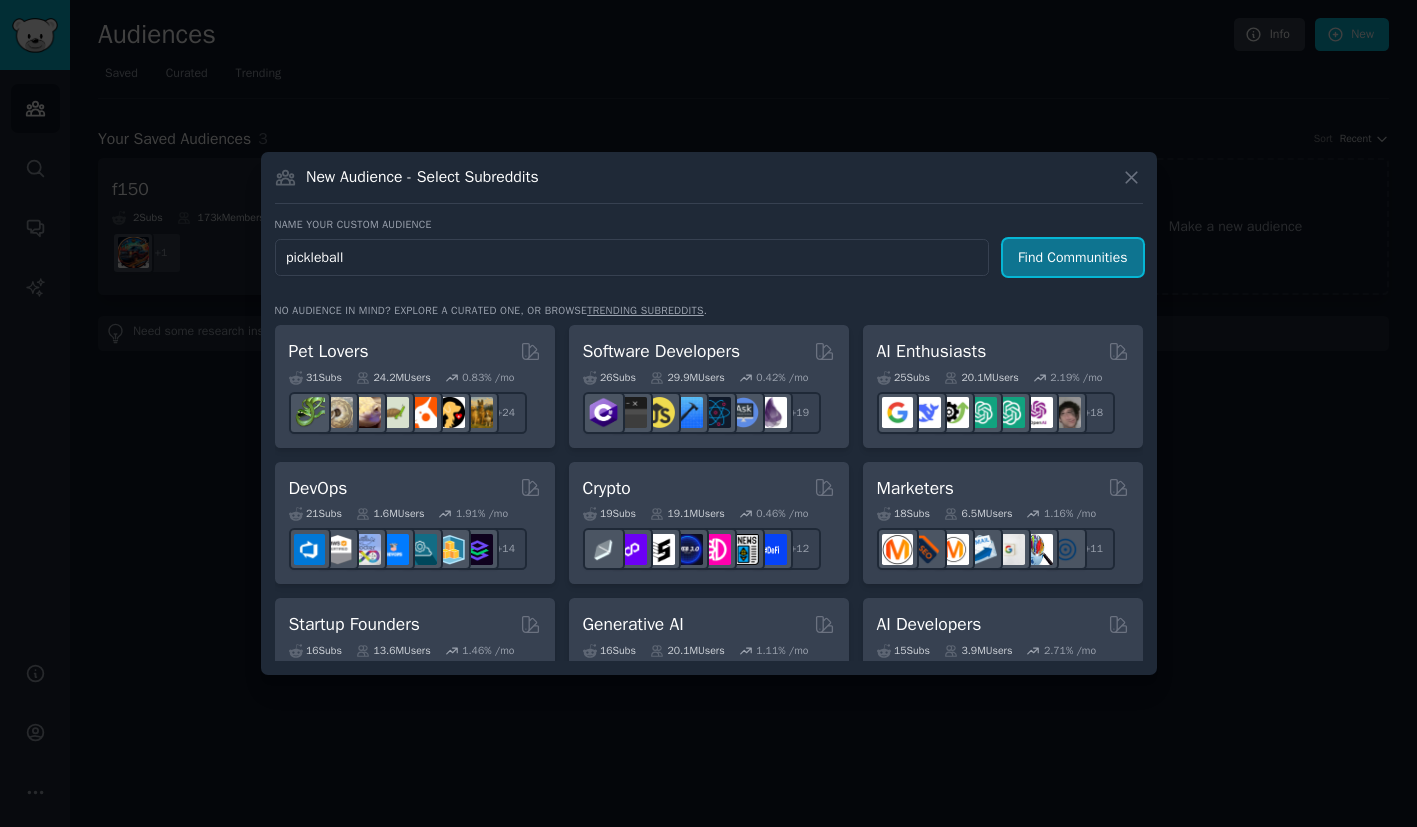 click on "Find Communities" at bounding box center (1073, 257) 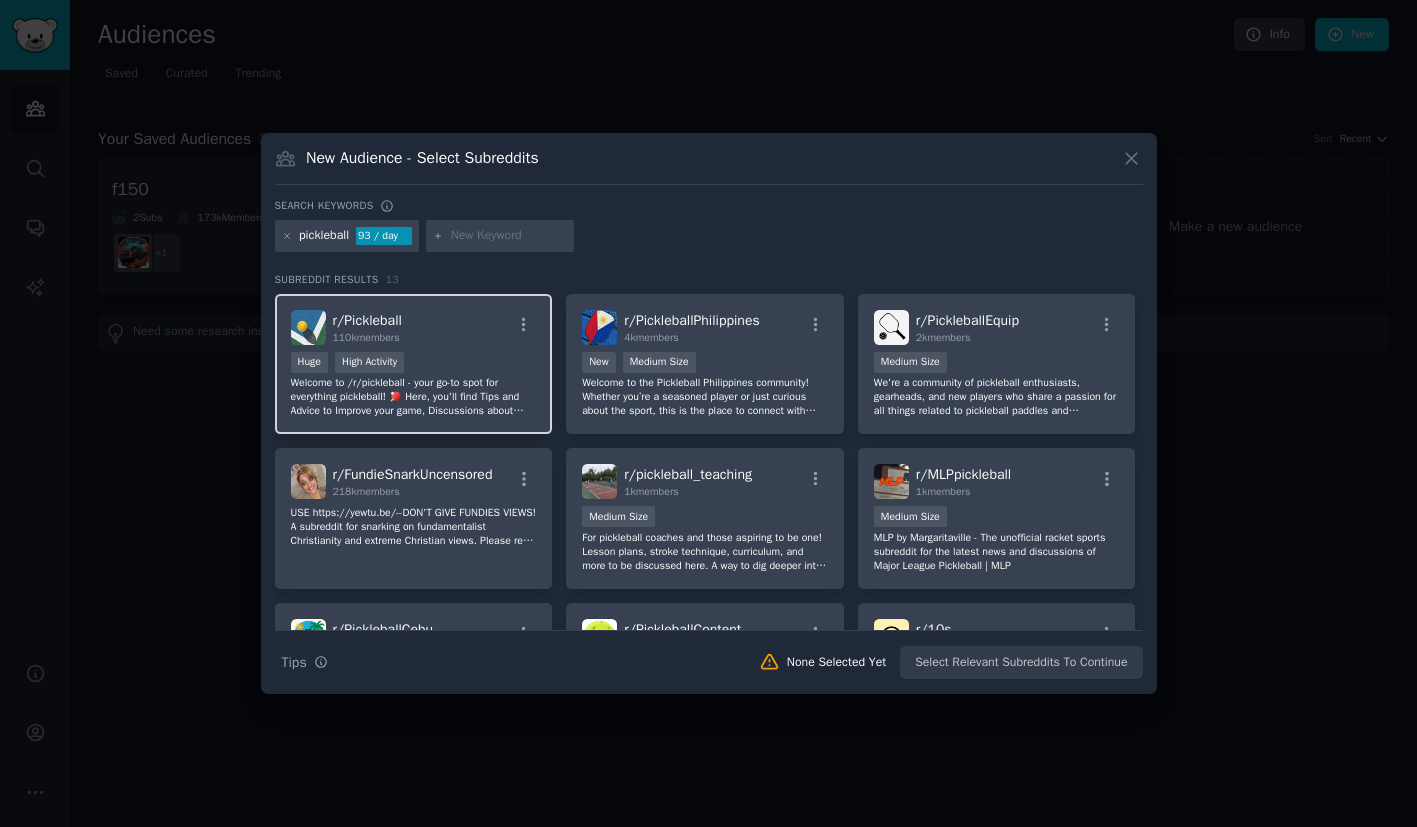 click on "r/ Pickleball 110k  members" at bounding box center [414, 327] 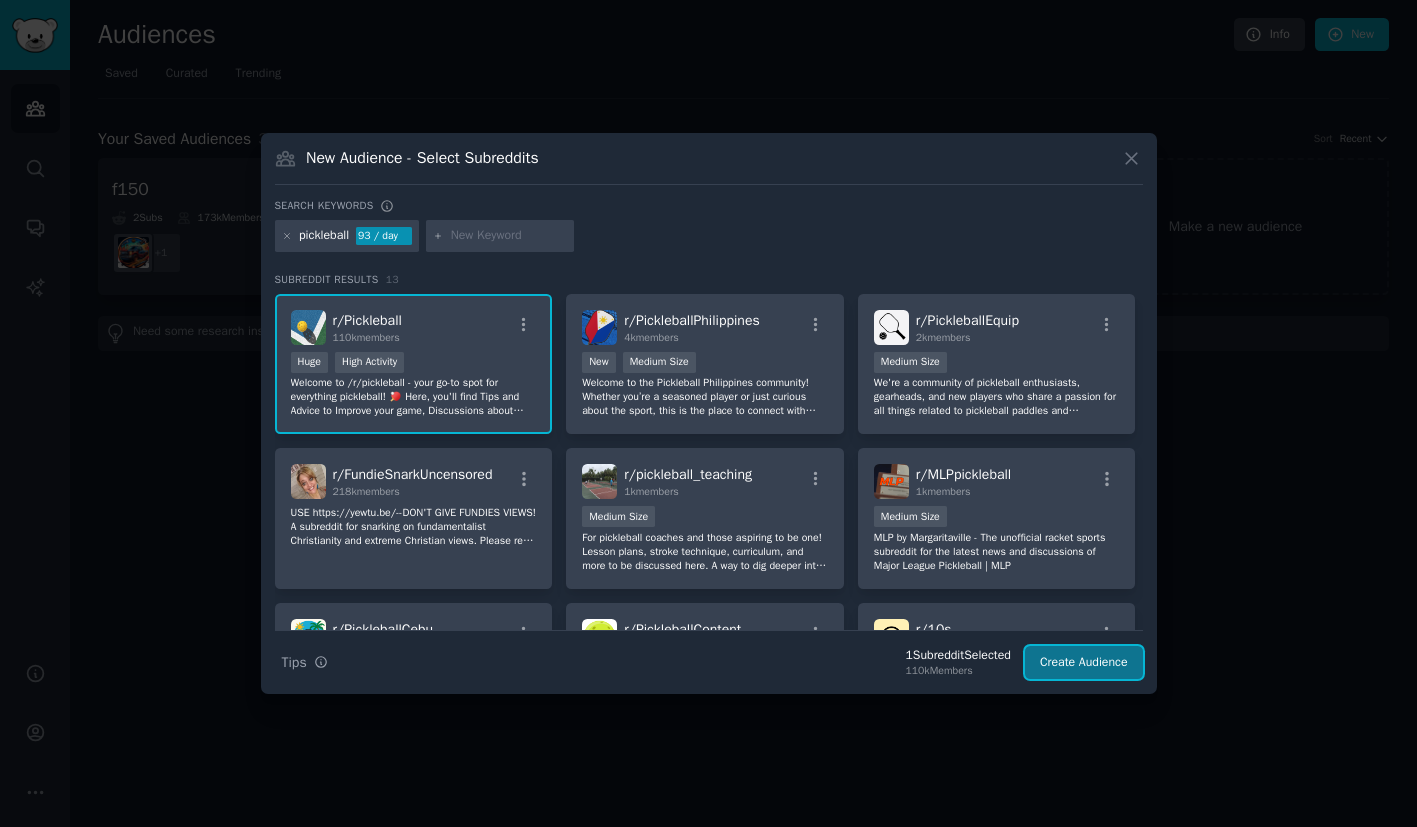 click on "Create Audience" at bounding box center (1084, 663) 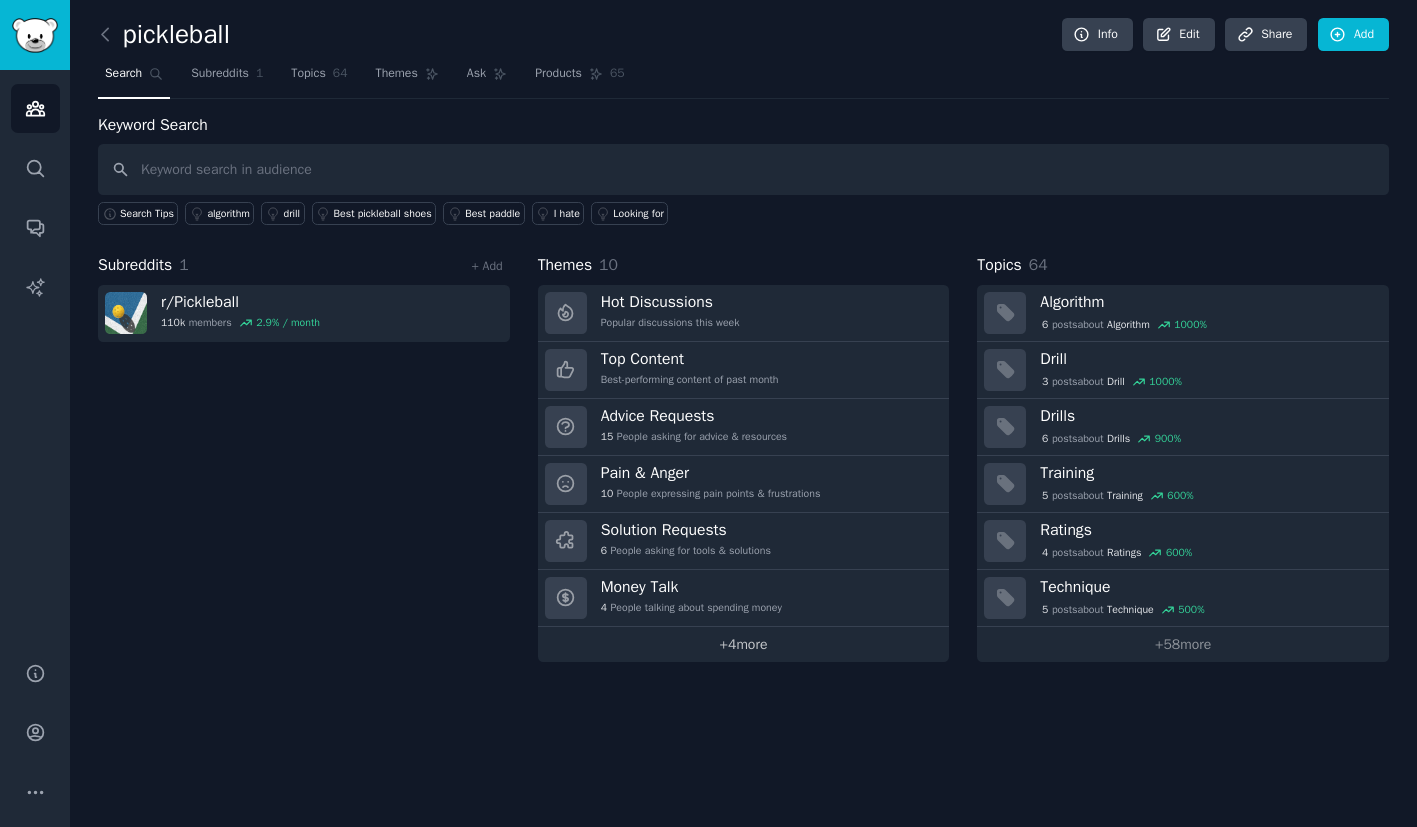 click on "+  4  more" at bounding box center [744, 644] 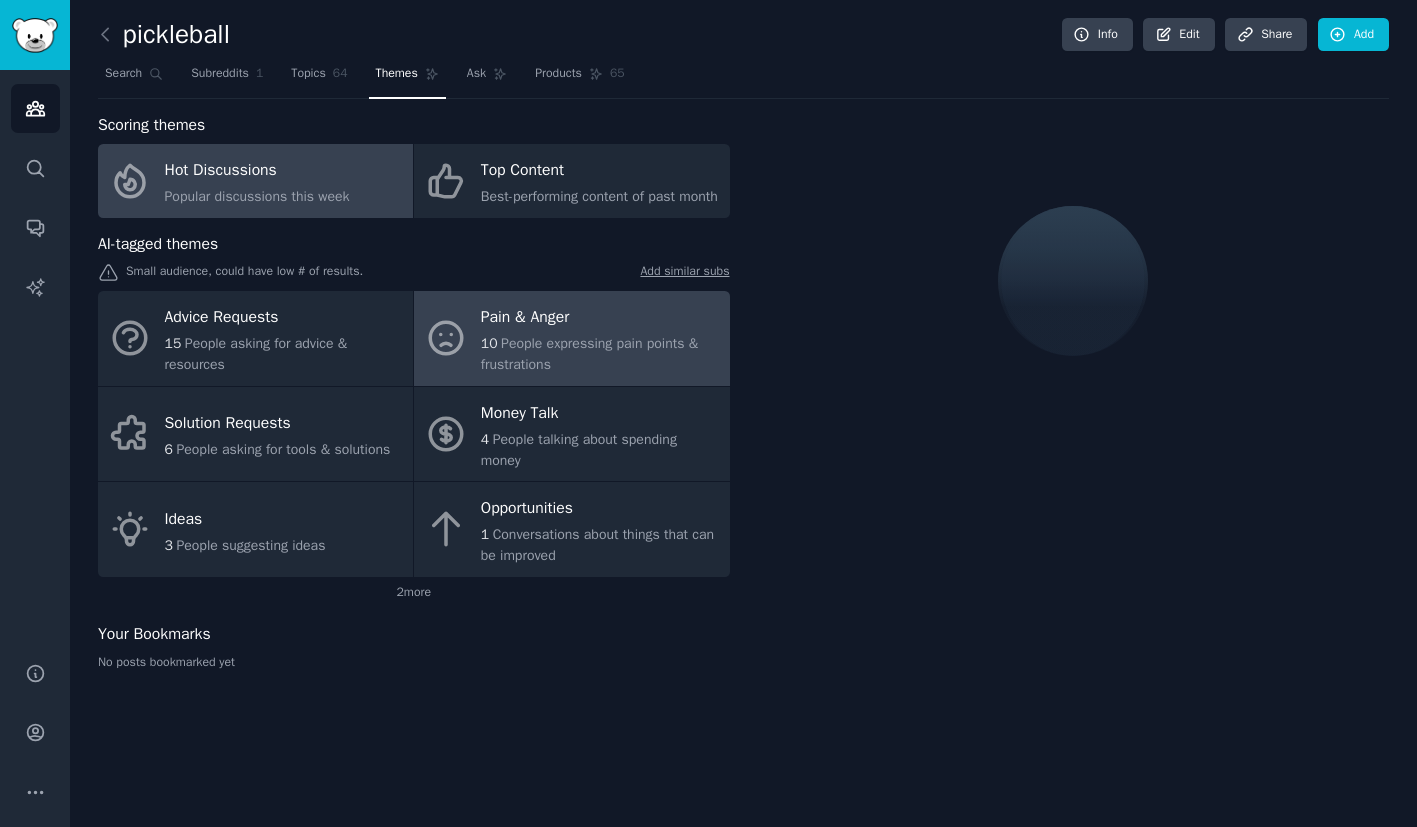 click on "Pain & Anger 10 People expressing pain points & frustrations" at bounding box center [571, 338] 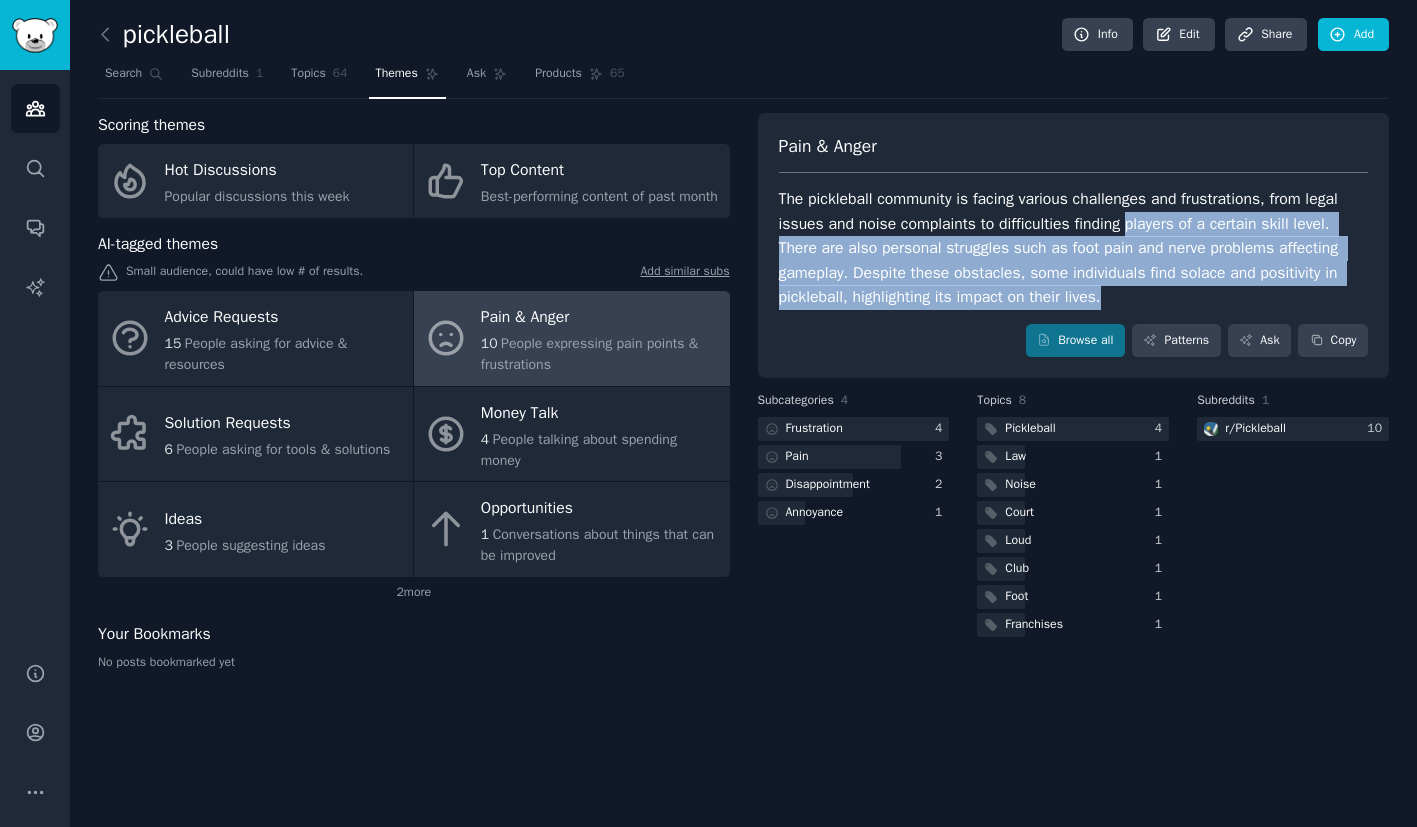 drag, startPoint x: 1131, startPoint y: 224, endPoint x: 1154, endPoint y: 288, distance: 68.007355 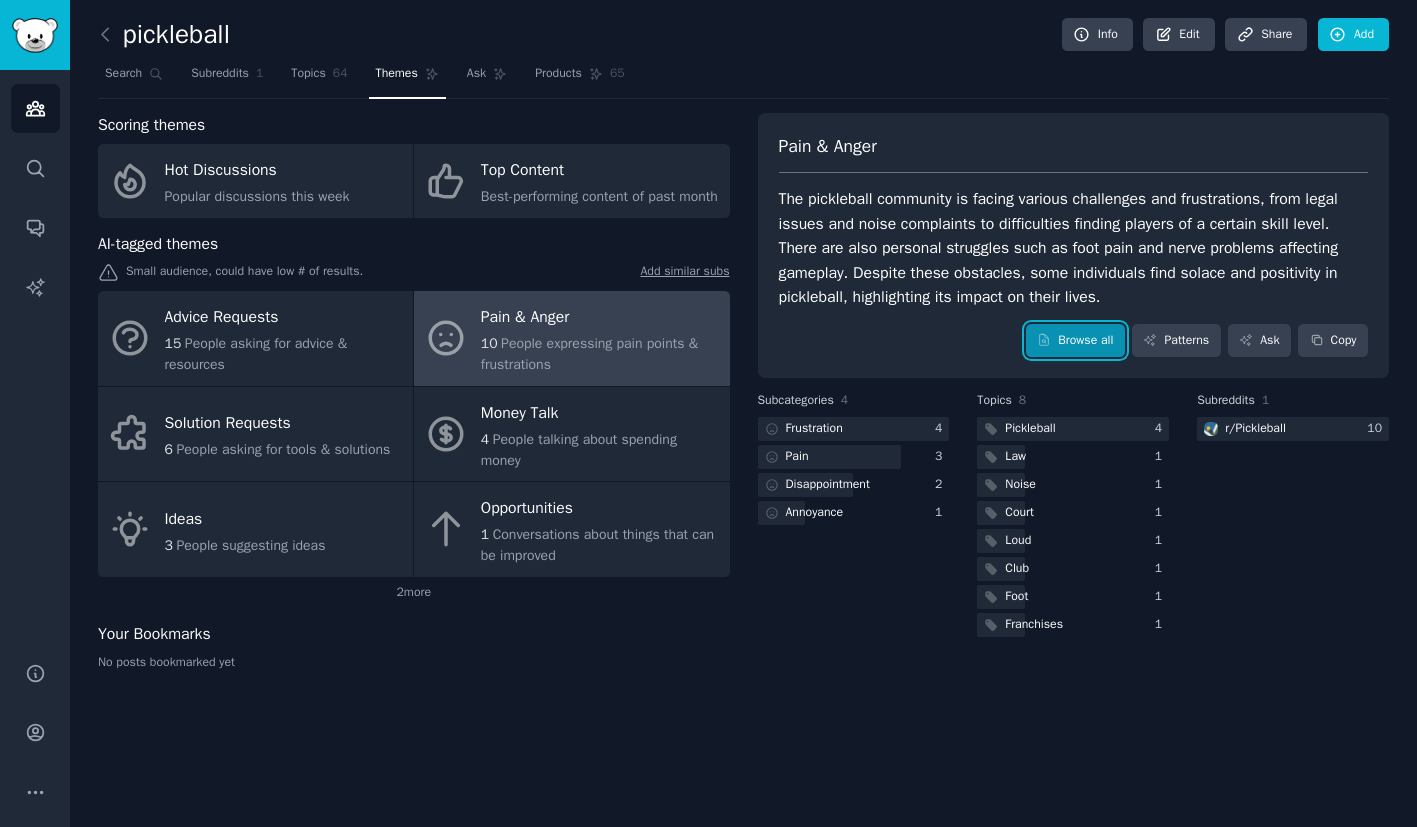 click on "Browse all" at bounding box center (1075, 341) 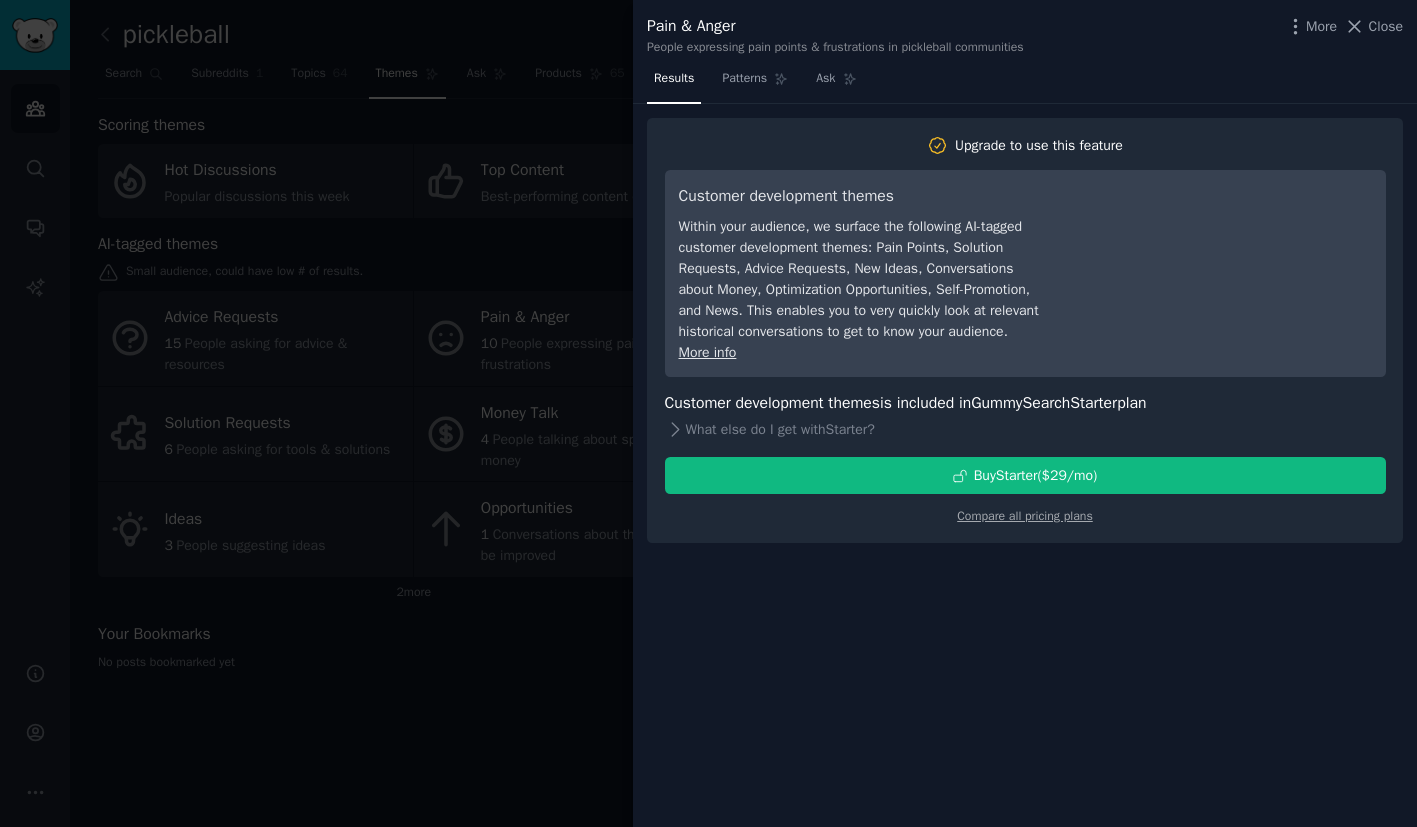 click at bounding box center [708, 413] 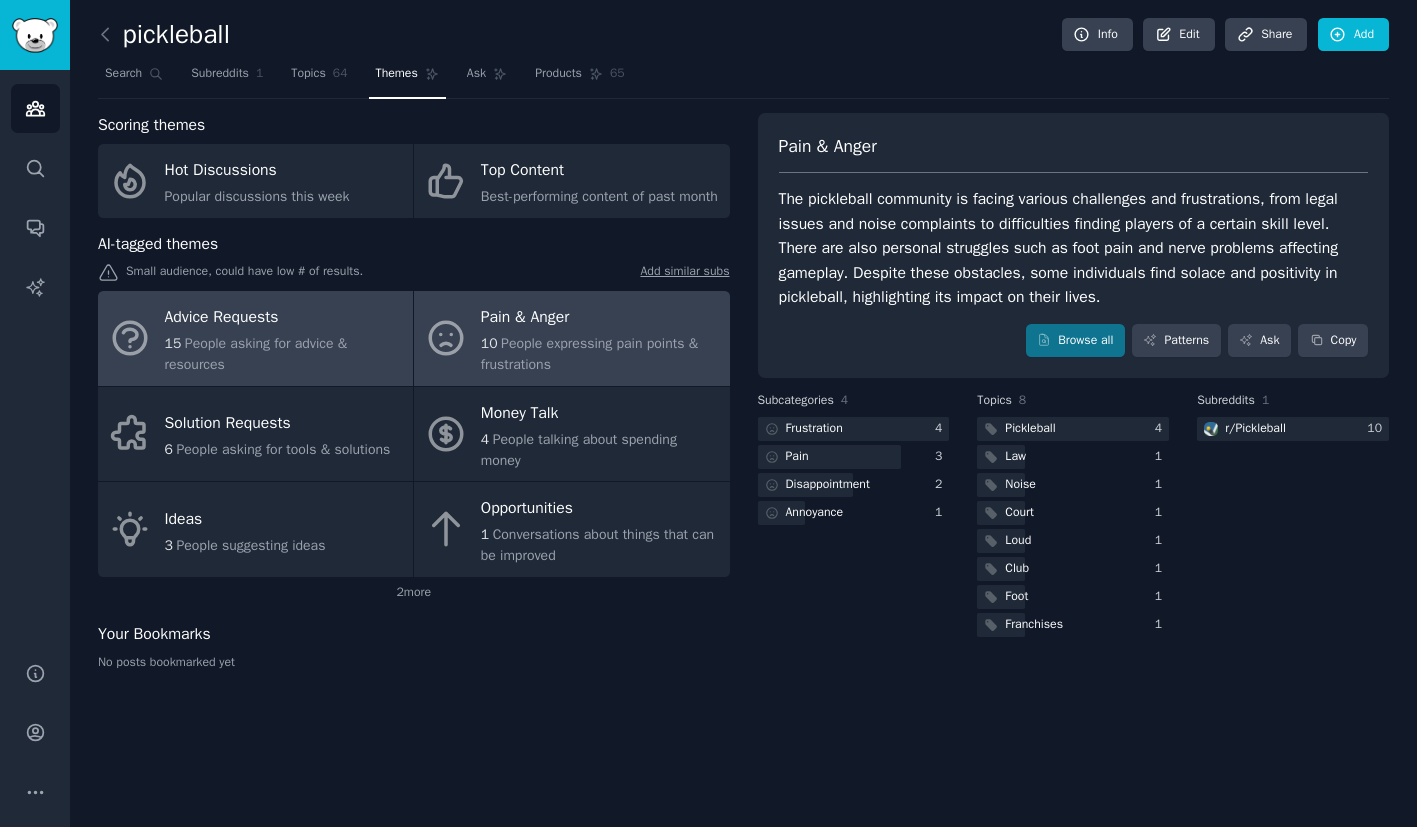 click on "Advice Requests" at bounding box center [284, 318] 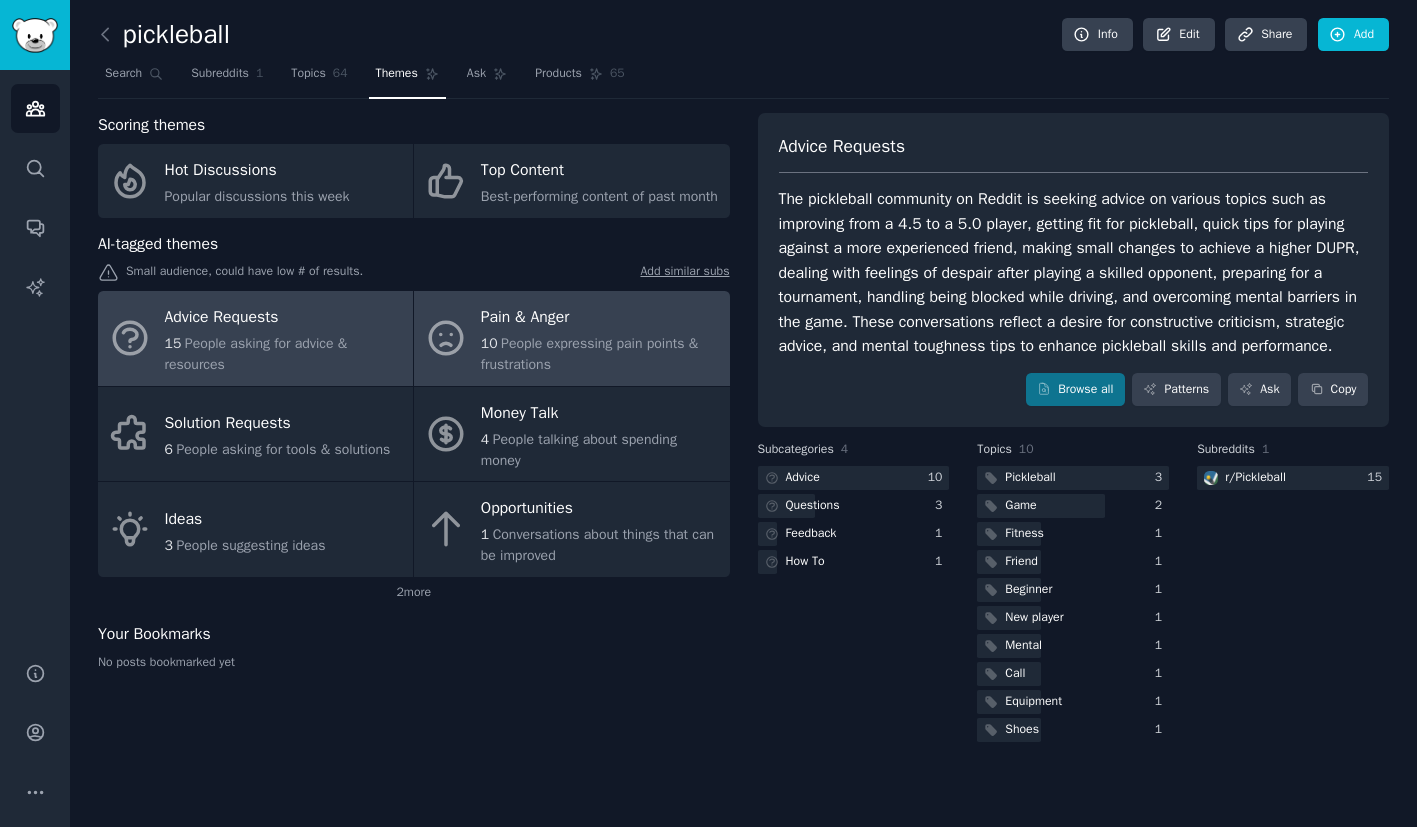 click on "Pain & Anger" at bounding box center (600, 318) 